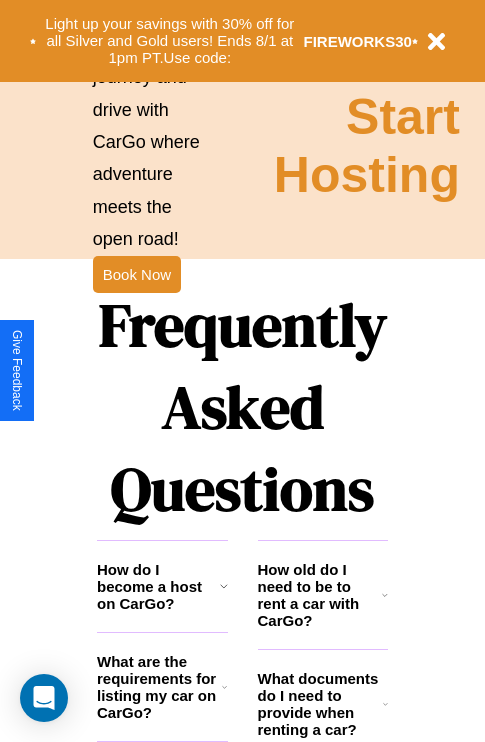 scroll, scrollTop: 2423, scrollLeft: 0, axis: vertical 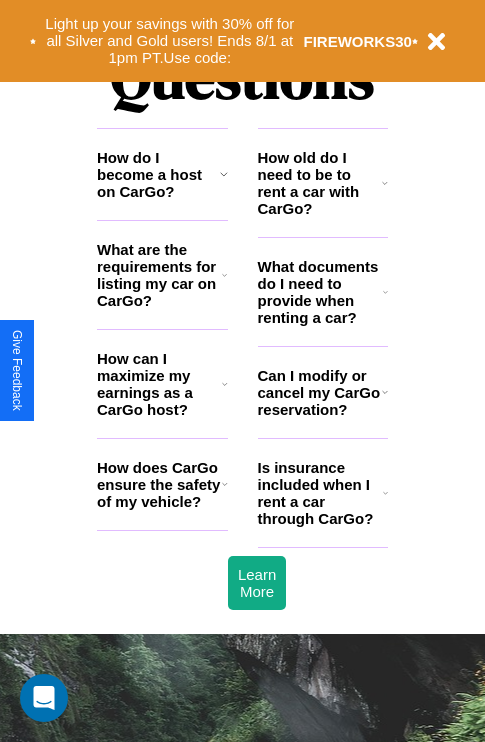 click on "How do I become a host on CarGo?" at bounding box center [158, 174] 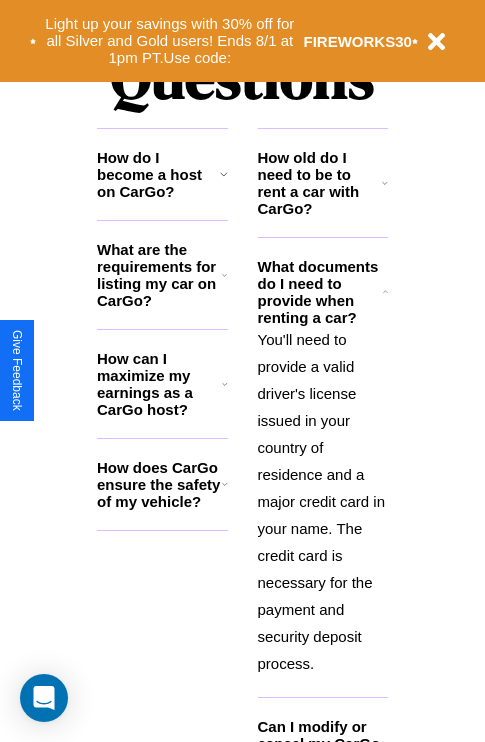 click on "How does CarGo ensure the safety of my vehicle?" at bounding box center (159, 484) 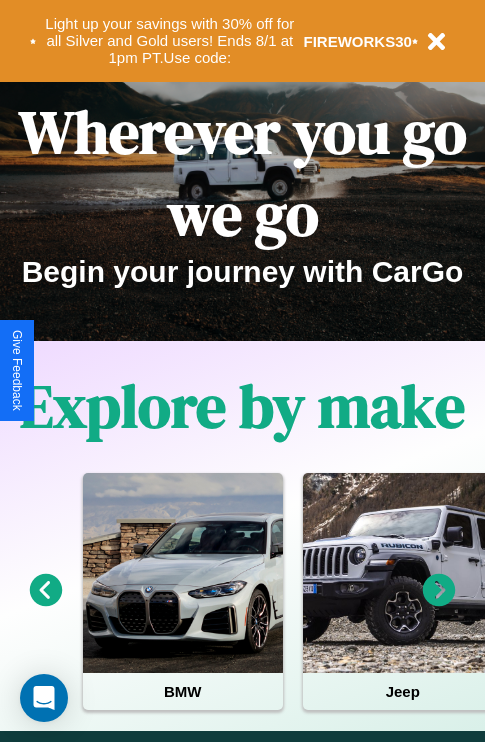 scroll, scrollTop: 0, scrollLeft: 0, axis: both 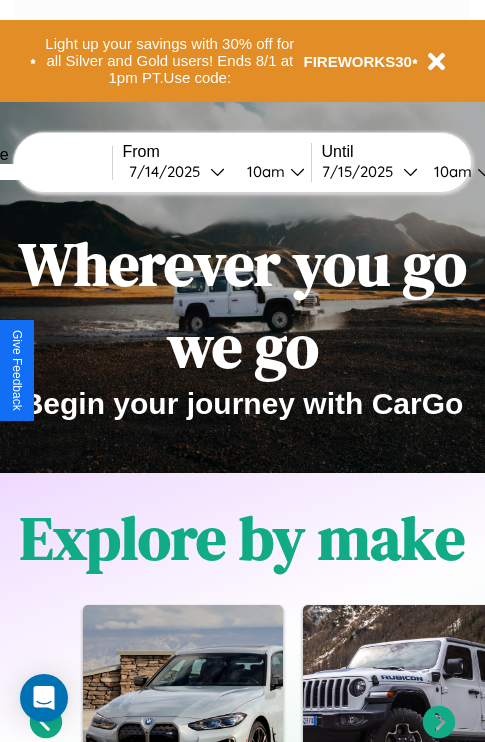click at bounding box center (37, 172) 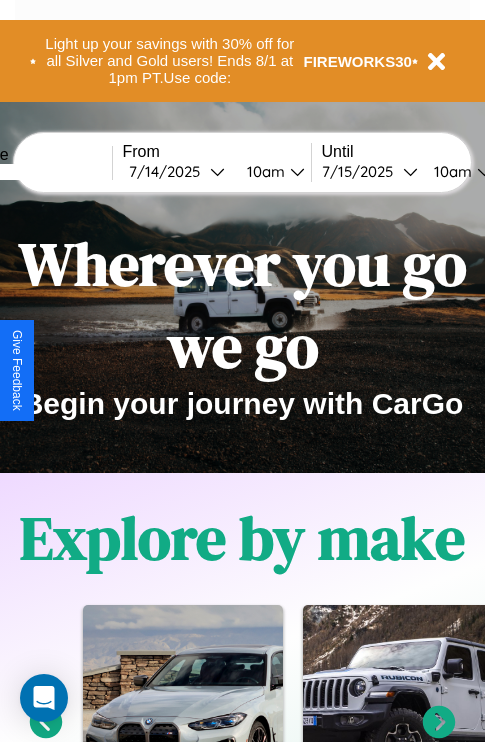 type on "******" 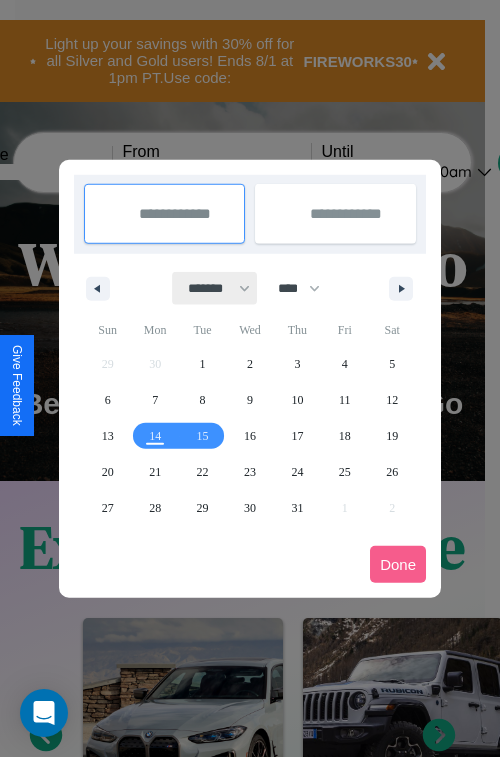 click on "******* ******** ***** ***** *** **** **** ****** ********* ******* ******** ********" at bounding box center (215, 288) 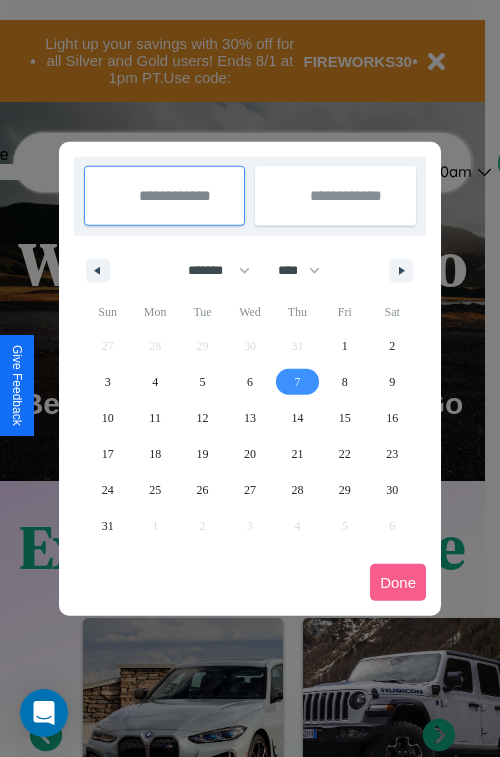 click on "7" at bounding box center (297, 382) 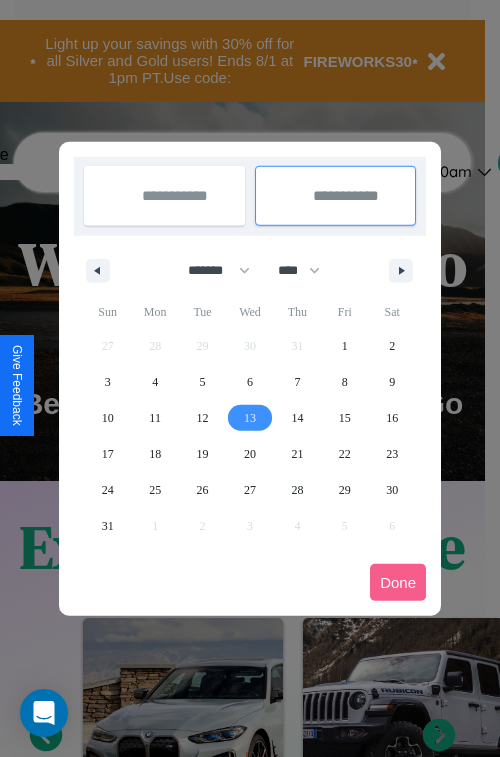 click on "13" at bounding box center (250, 418) 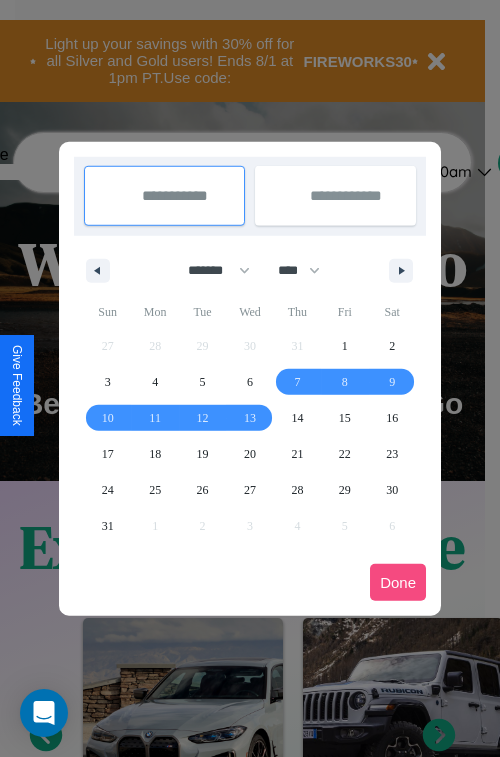click on "Done" at bounding box center [398, 582] 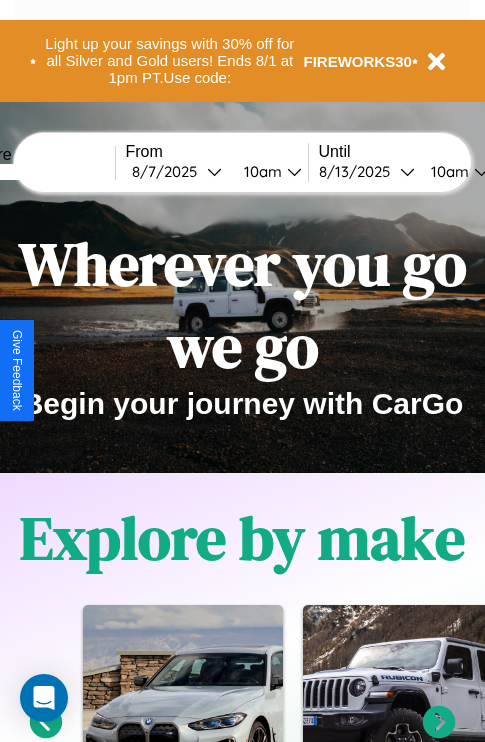 click on "10am" at bounding box center [260, 171] 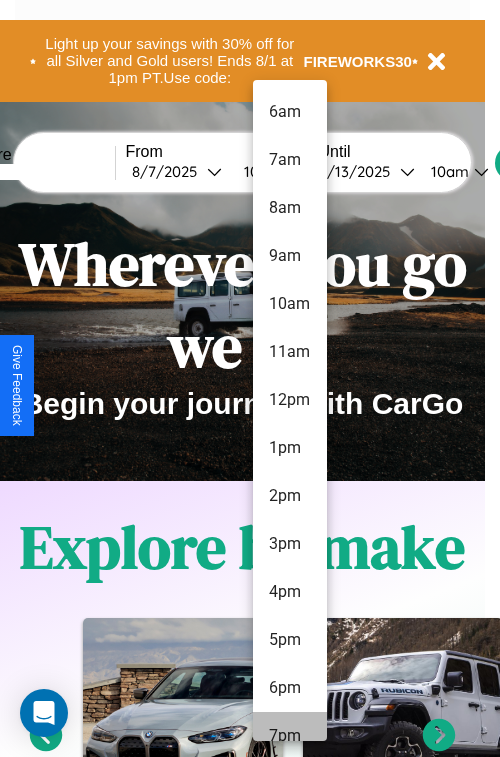 click on "7pm" at bounding box center [290, 736] 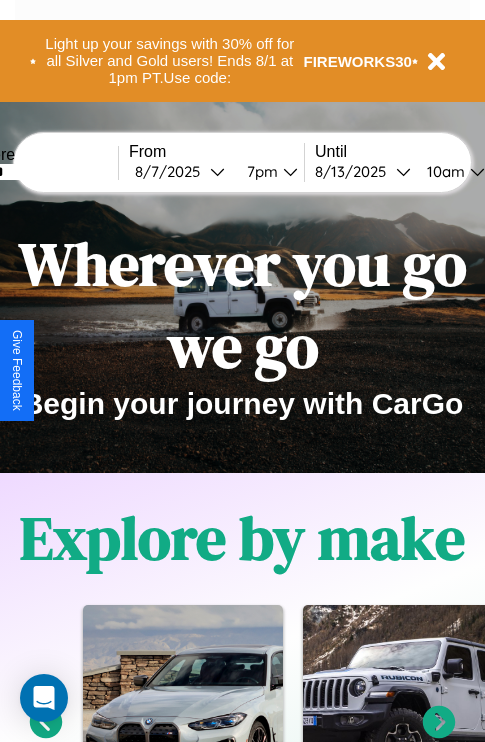 scroll, scrollTop: 0, scrollLeft: 67, axis: horizontal 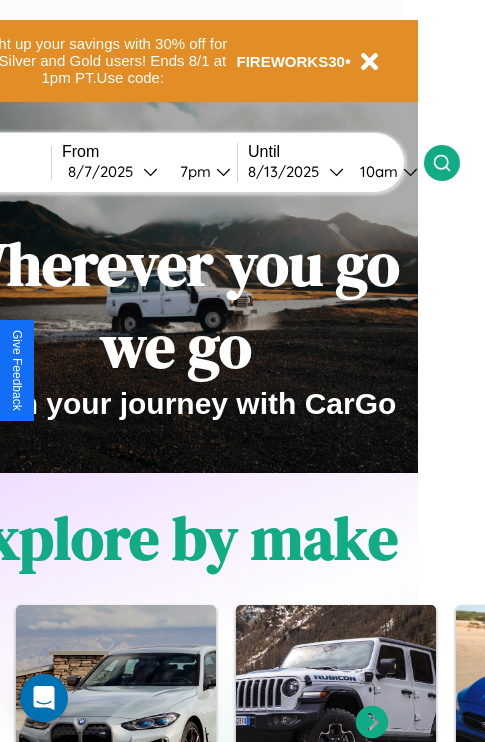 click 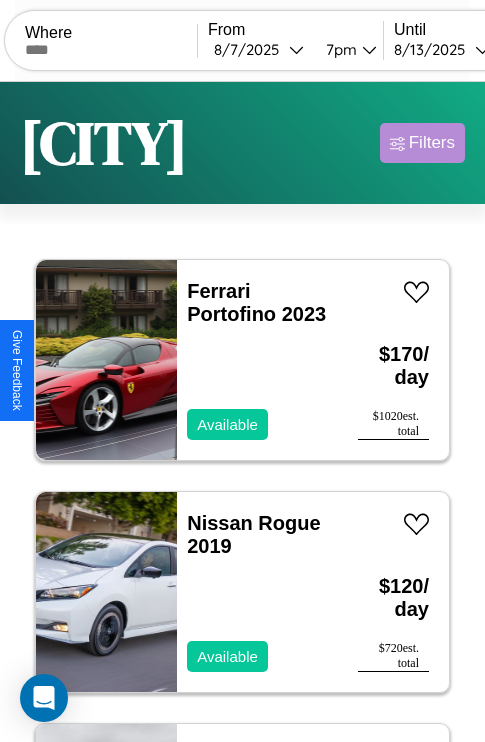 click on "Filters" at bounding box center (432, 143) 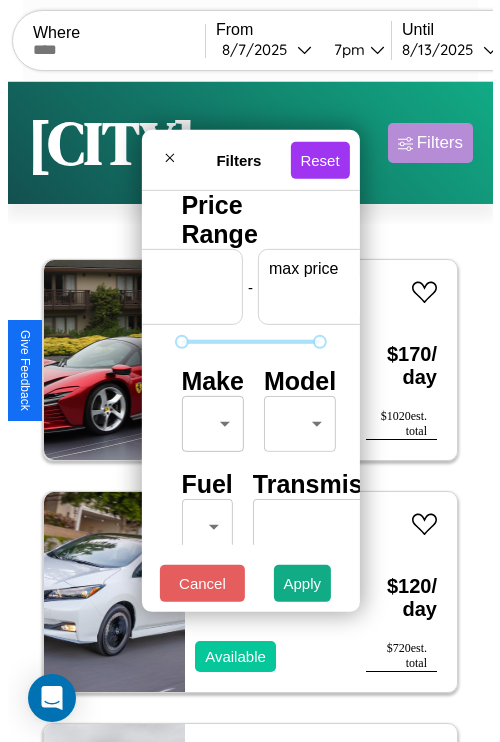 scroll, scrollTop: 0, scrollLeft: 124, axis: horizontal 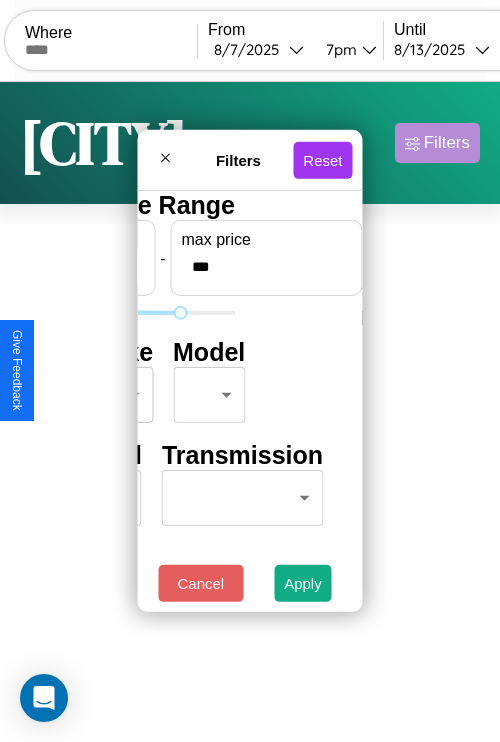 type on "***" 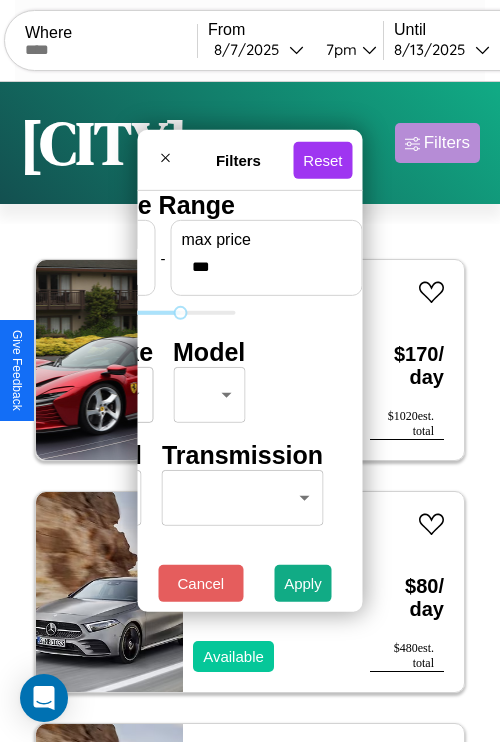 scroll, scrollTop: 0, scrollLeft: 0, axis: both 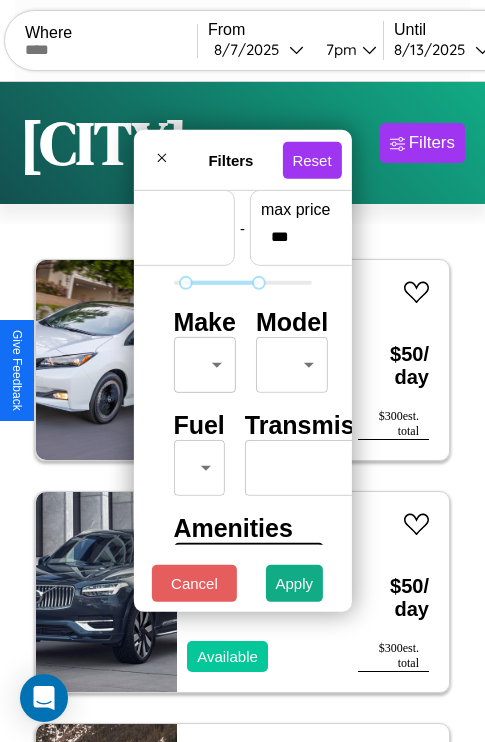 type on "**" 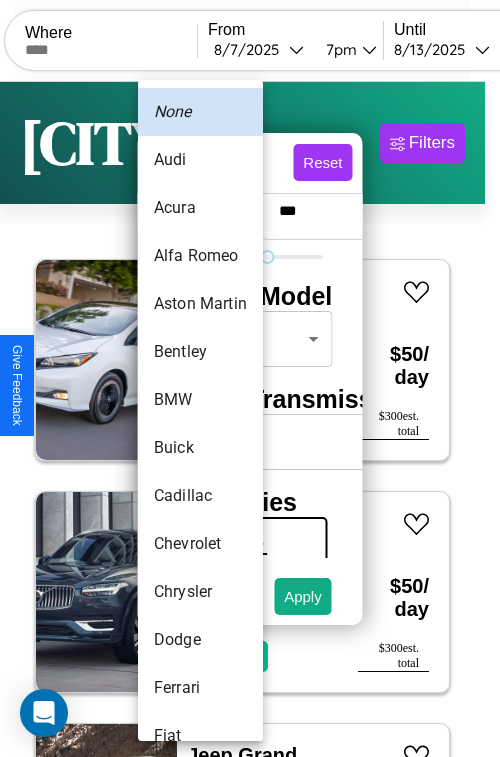 click on "BMW" at bounding box center [200, 400] 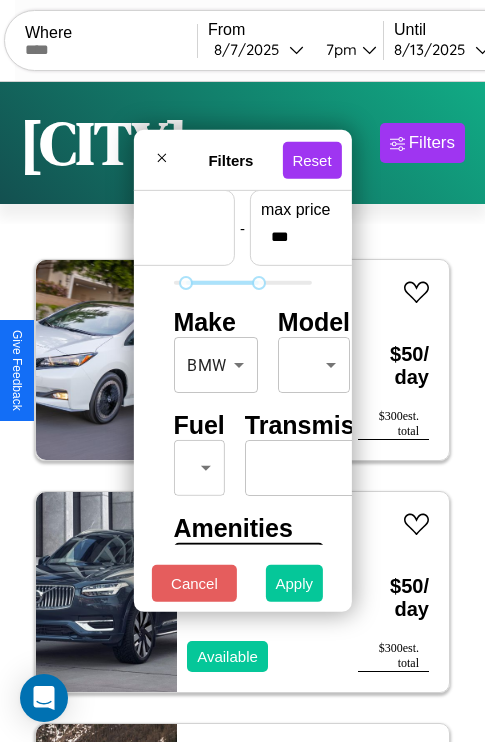 click on "Apply" at bounding box center (295, 583) 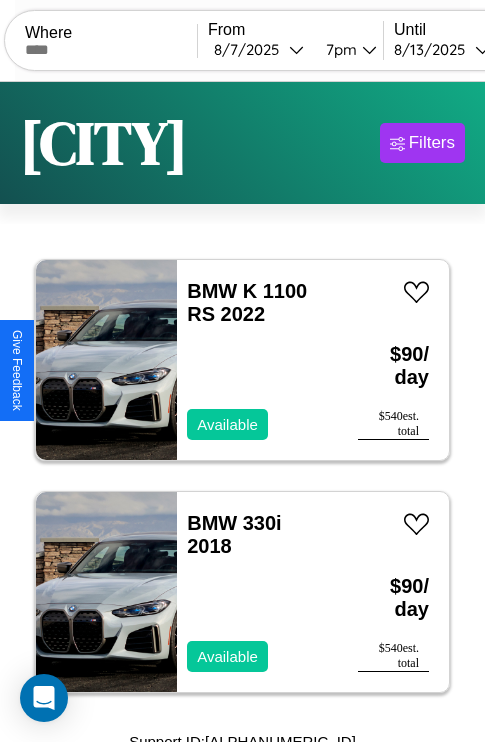 scroll, scrollTop: 13, scrollLeft: 0, axis: vertical 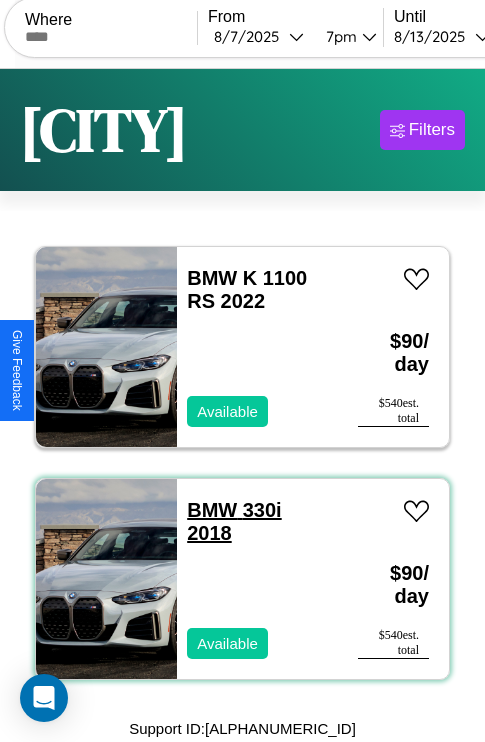 click on "BMW   330i   2018" at bounding box center [234, 521] 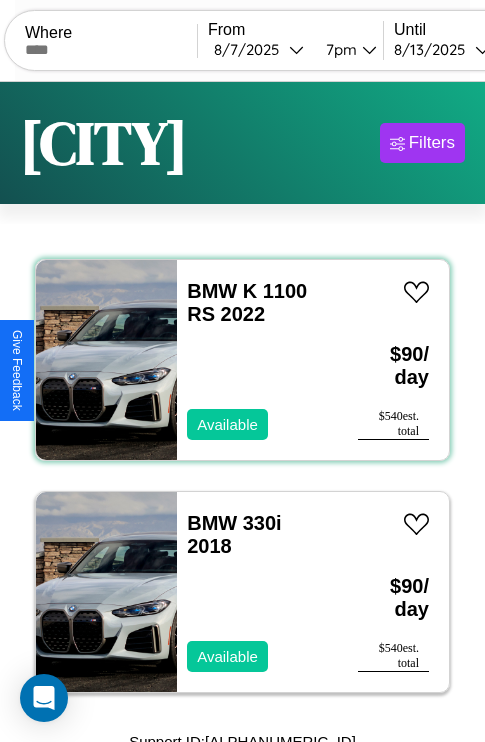 click on "BMW   K 1100 RS   2022 Available" at bounding box center [257, 360] 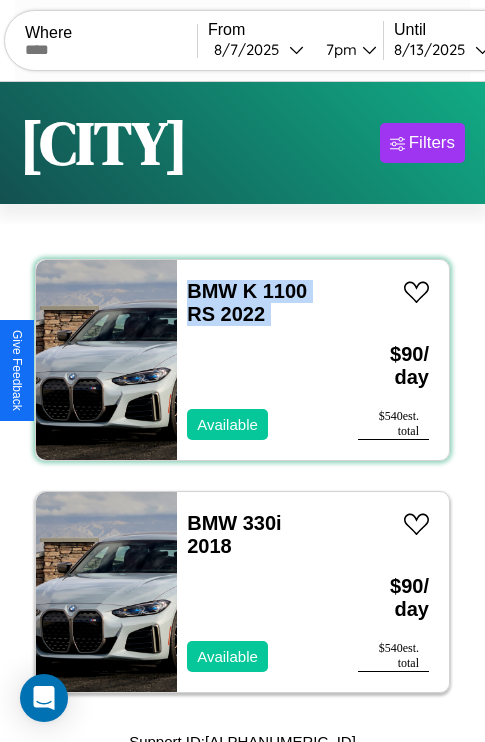 click on "BMW   K 1100 RS   2022 Available" at bounding box center [257, 360] 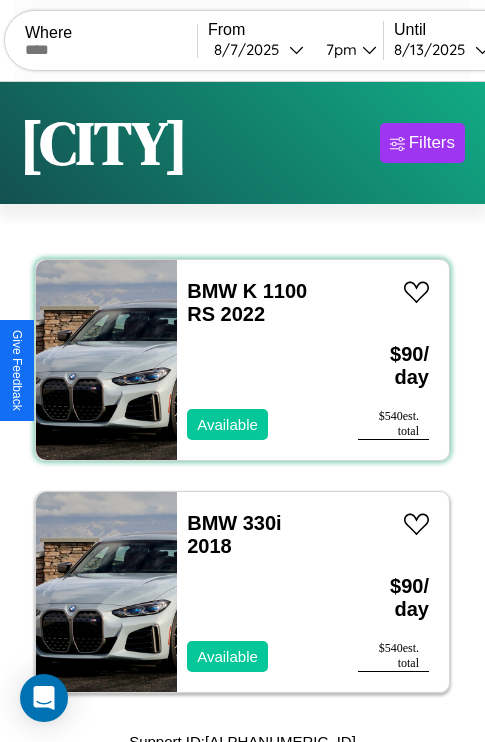 click on "BMW   K 1100 RS   2022 Available" at bounding box center (257, 360) 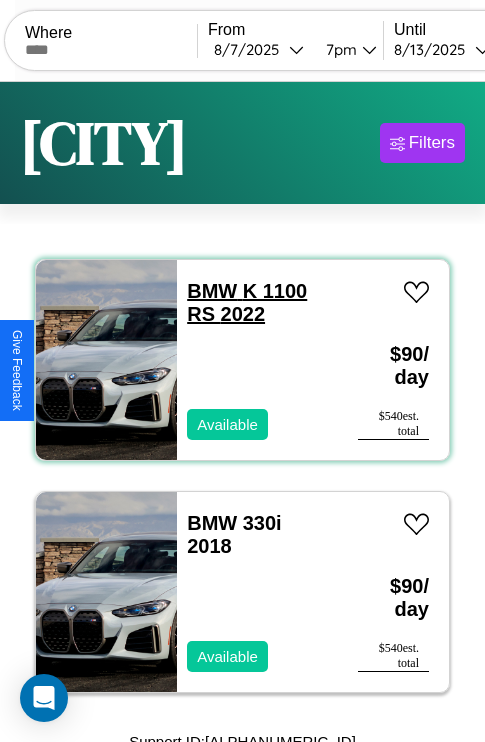 click on "BMW   K 1100 RS   2022" at bounding box center [247, 302] 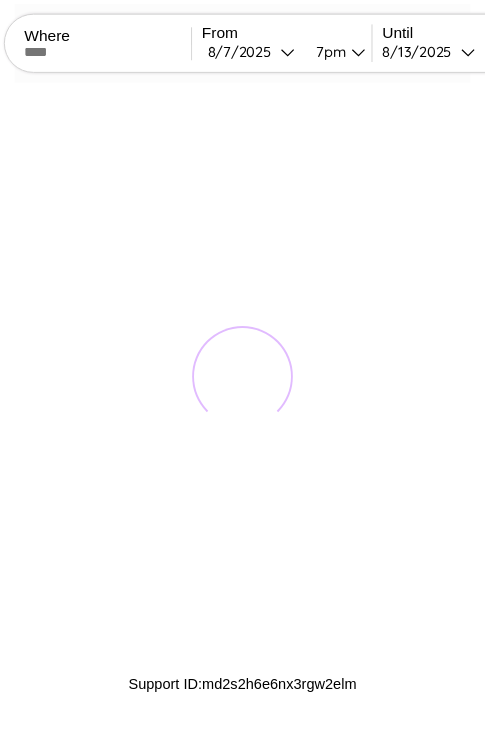 scroll, scrollTop: 0, scrollLeft: 0, axis: both 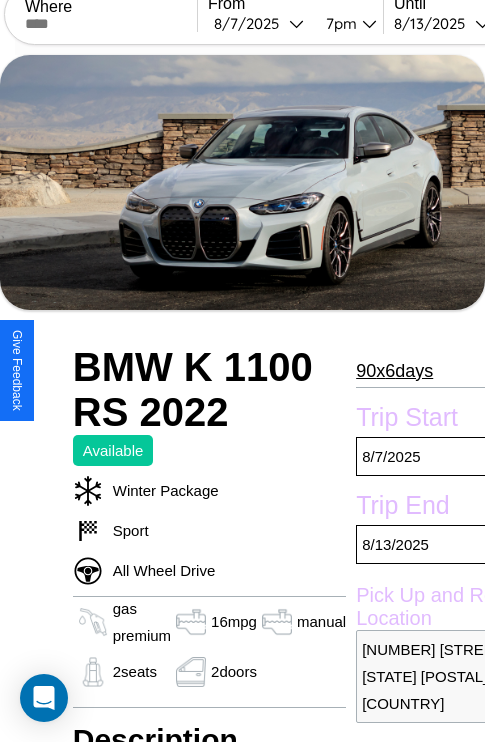 click on "90  x  6  days" at bounding box center [394, 371] 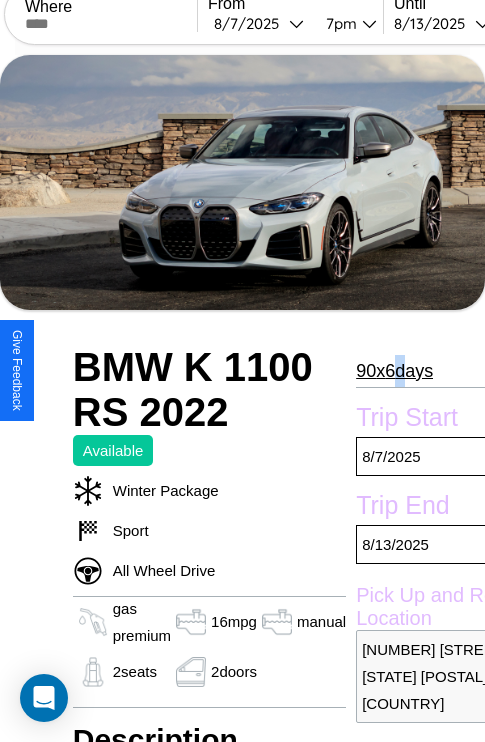 click on "90  x  6  days" at bounding box center [394, 371] 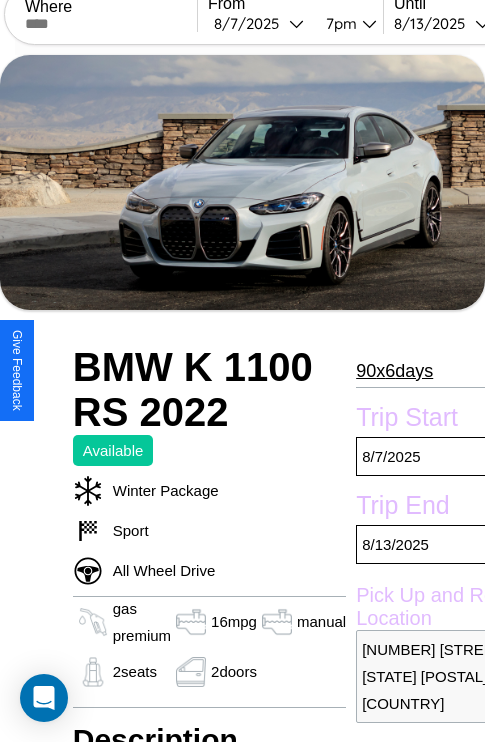 click on "90  x  6  days" at bounding box center [394, 371] 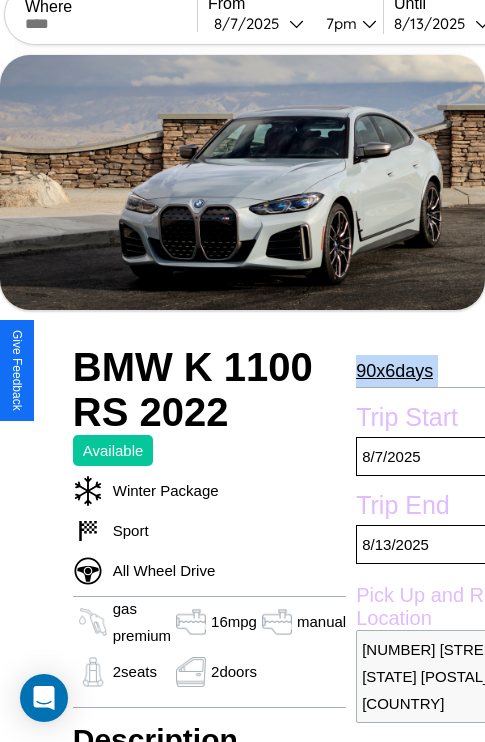 click on "90  x  6  days" at bounding box center [394, 371] 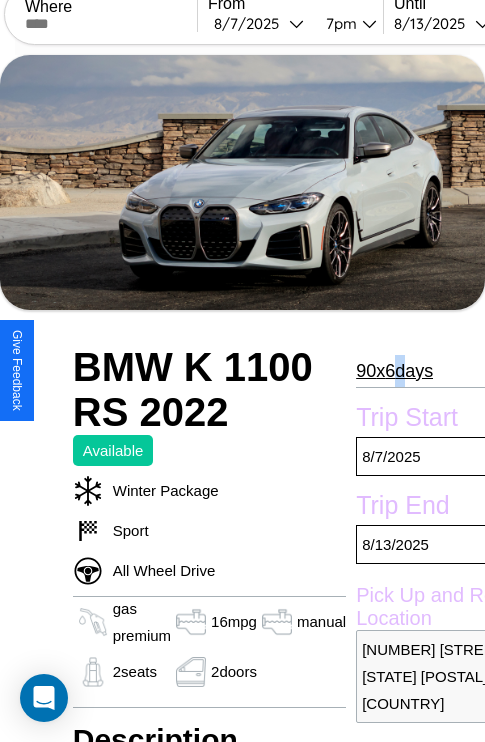 click on "90  x  6  days" at bounding box center (394, 371) 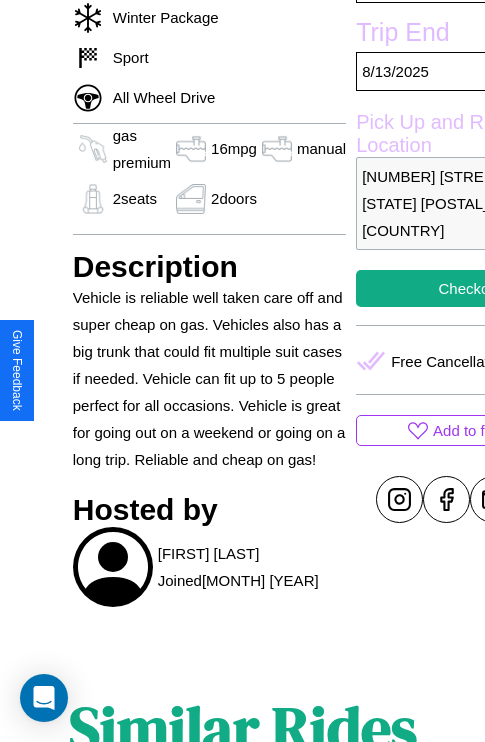 scroll, scrollTop: 520, scrollLeft: 0, axis: vertical 